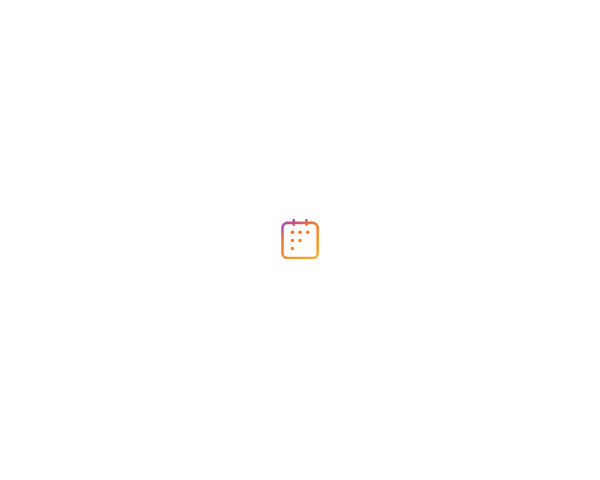 scroll, scrollTop: 0, scrollLeft: 0, axis: both 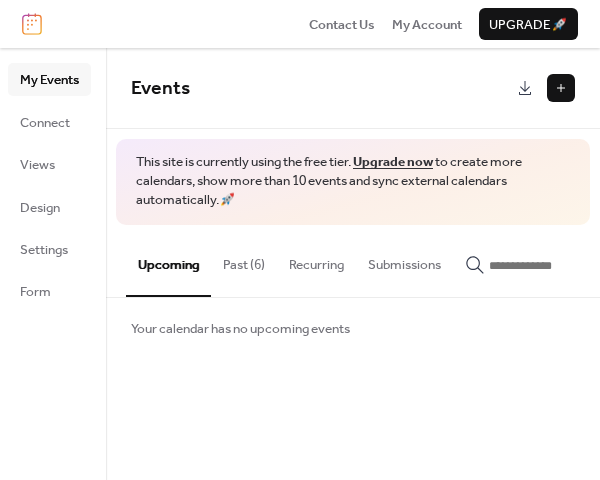 click on "Past (6)" at bounding box center [244, 260] 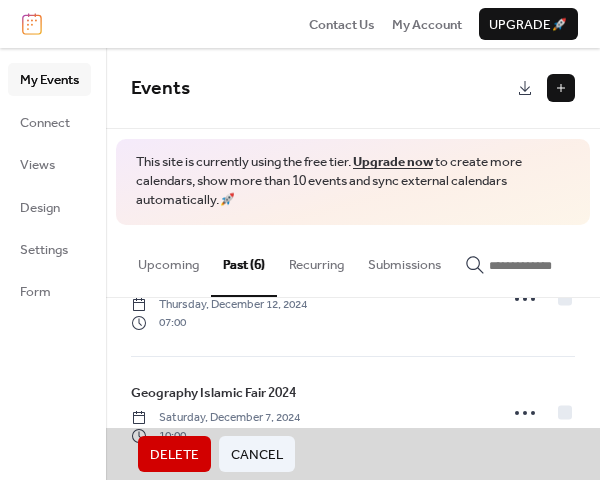 scroll, scrollTop: 542, scrollLeft: 0, axis: vertical 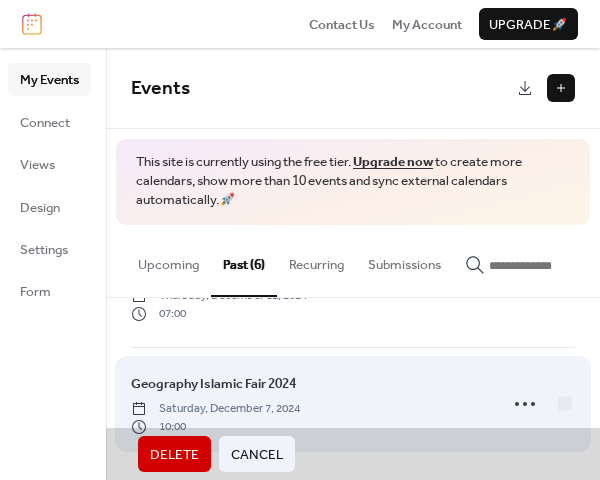 click on "Geography Islamic Fair 2024 Saturday, December 7, 2024 10:00" at bounding box center [353, 403] 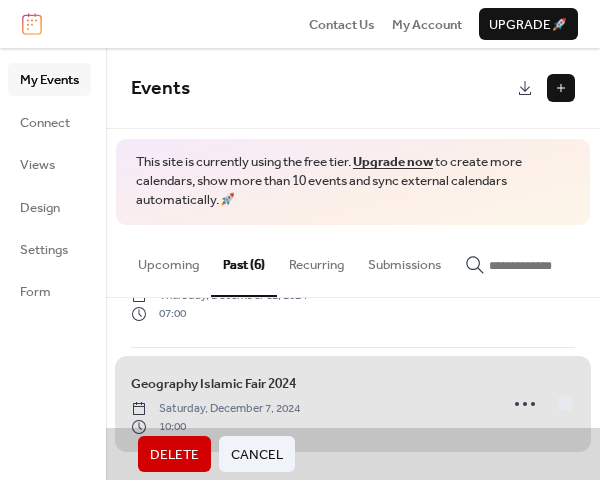 click on "Delete" at bounding box center [174, 455] 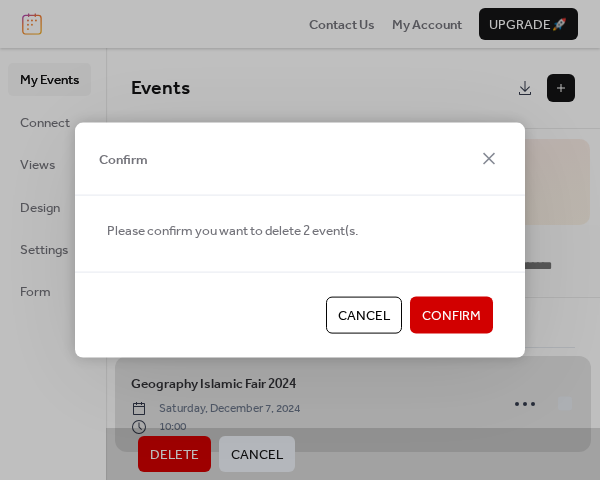 click on "Confirm" at bounding box center [451, 316] 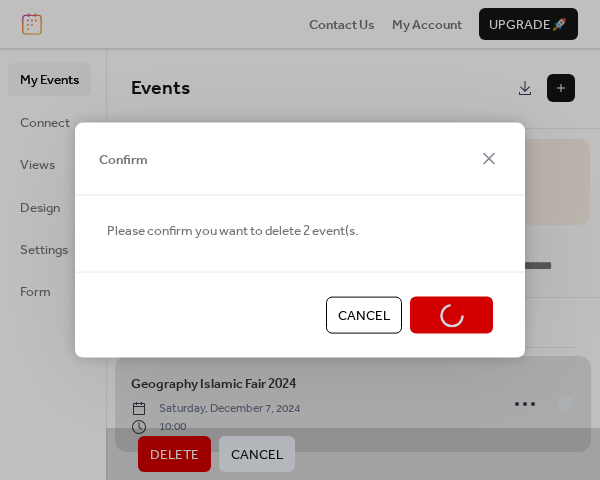 scroll, scrollTop: 315, scrollLeft: 0, axis: vertical 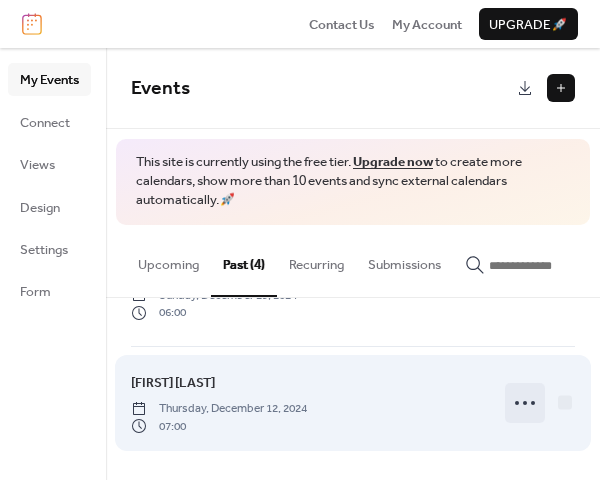 click 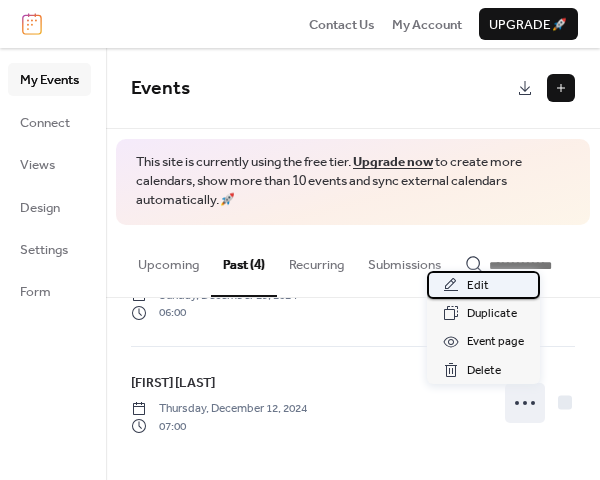 click on "Edit" at bounding box center [478, 286] 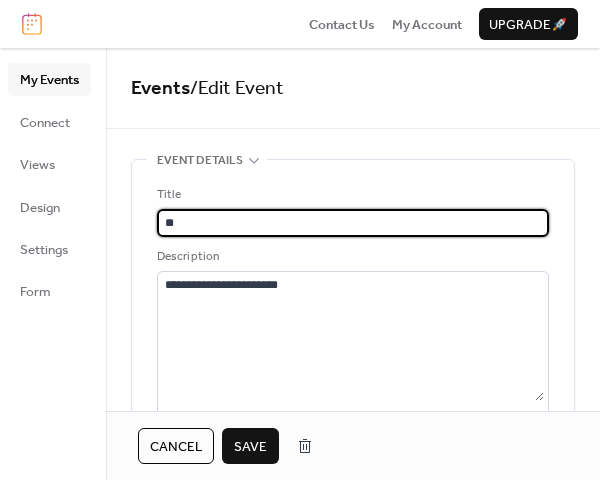 type on "*" 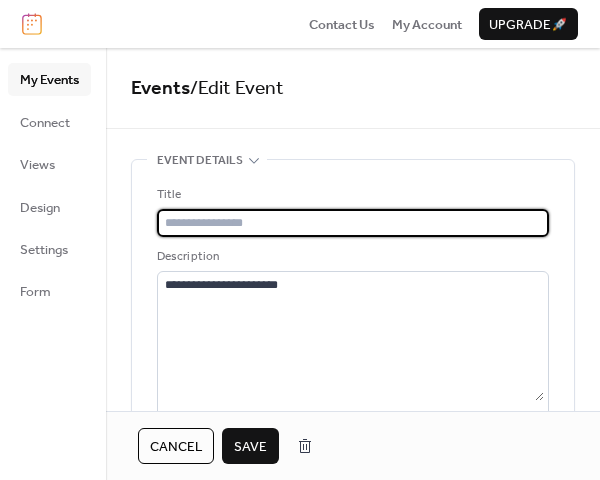 type on "*" 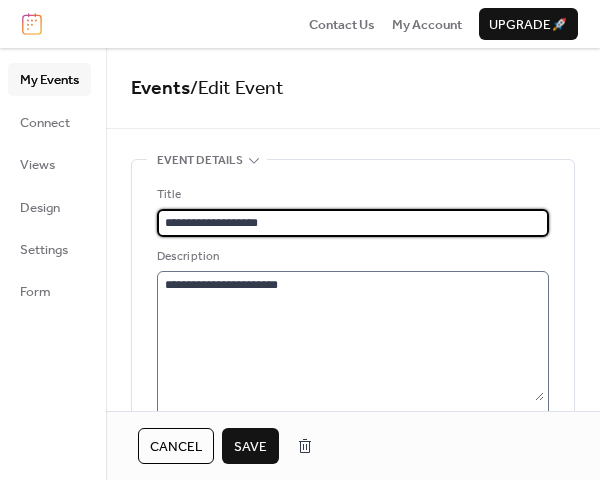 type on "**********" 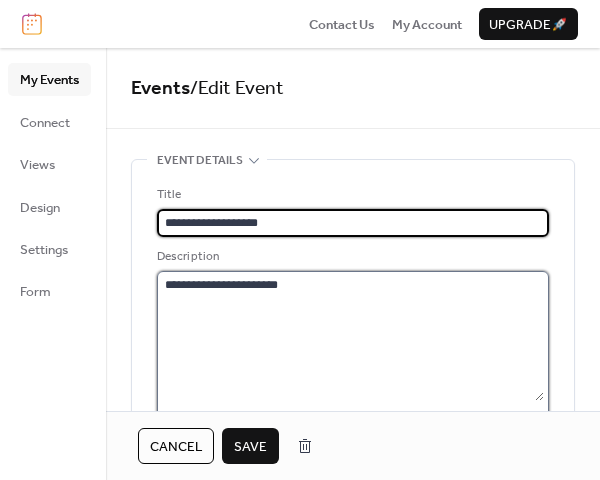 click on "**********" at bounding box center [350, 336] 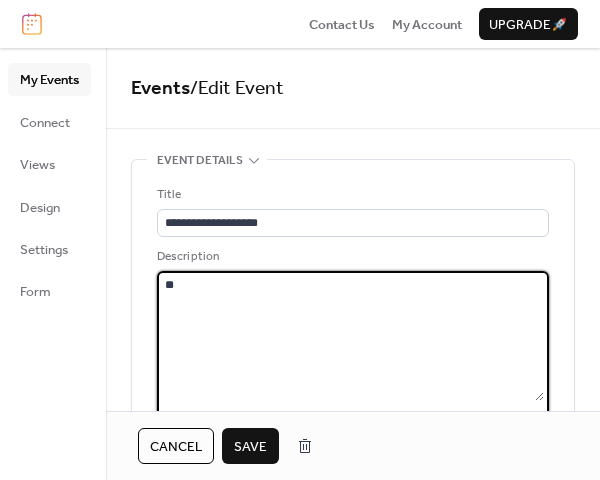 type on "*" 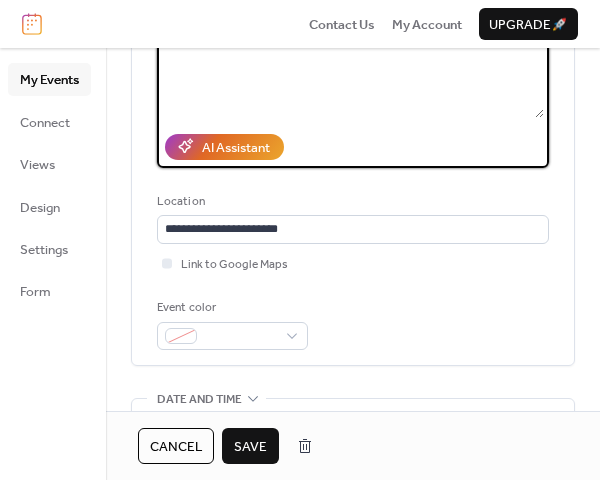 scroll, scrollTop: 224, scrollLeft: 0, axis: vertical 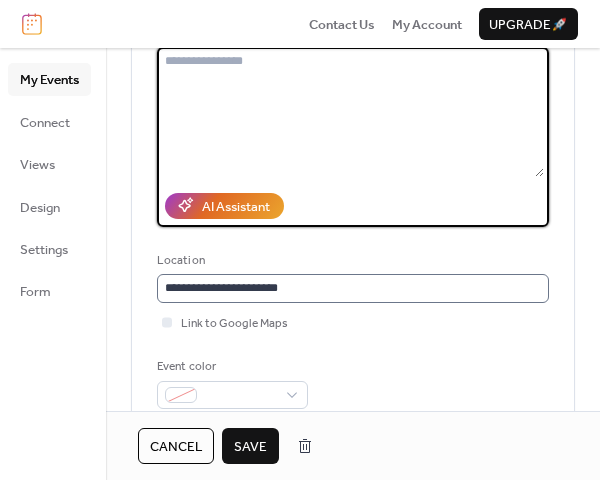 type 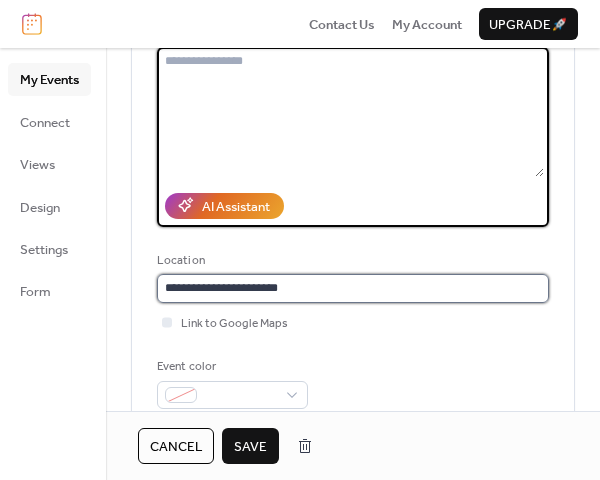 click on "**********" at bounding box center [353, 288] 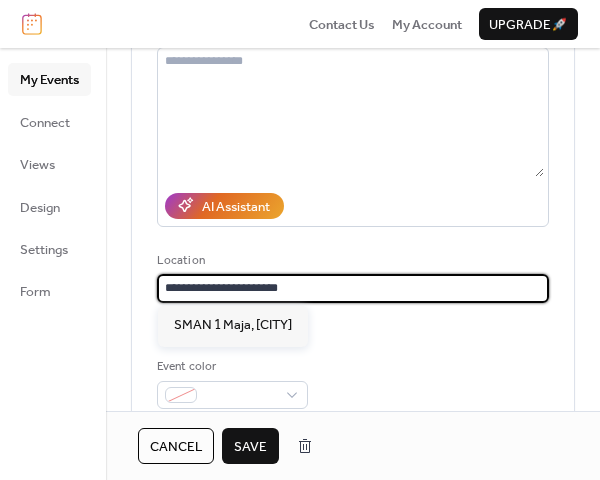 click on "**********" at bounding box center (353, 288) 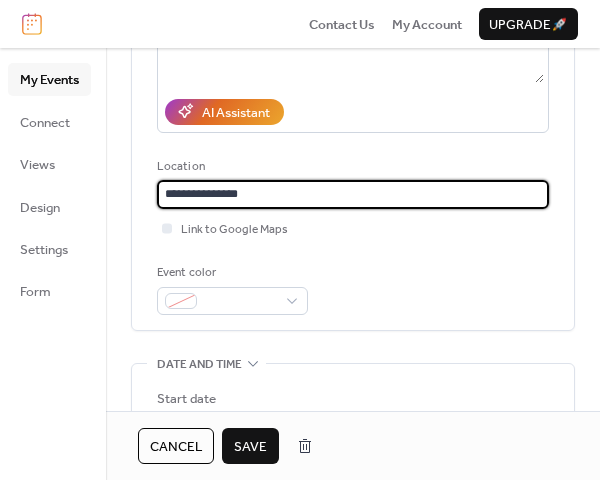 scroll, scrollTop: 321, scrollLeft: 0, axis: vertical 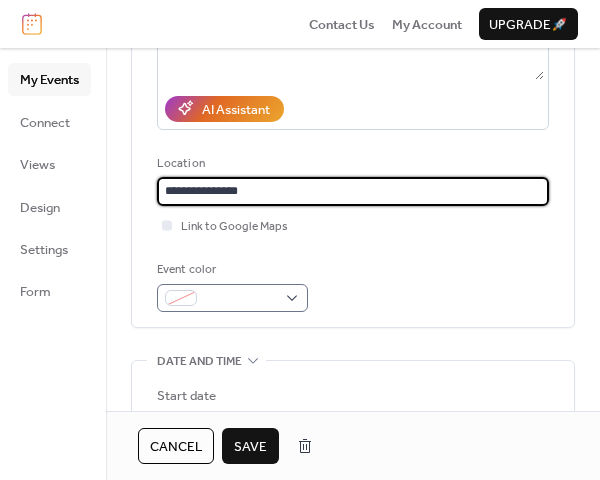 type on "**********" 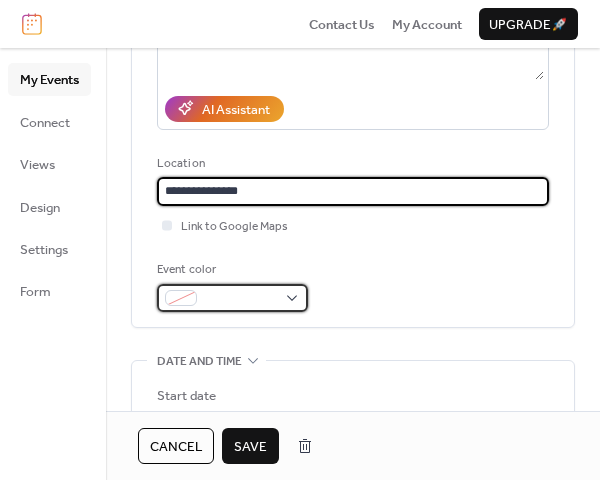 click at bounding box center (232, 298) 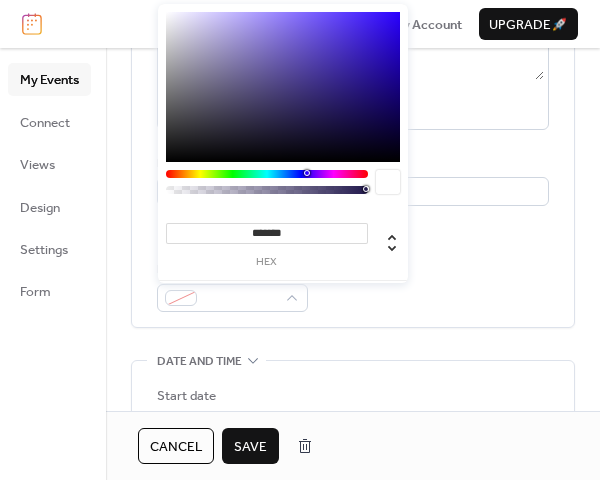 click at bounding box center [267, 174] 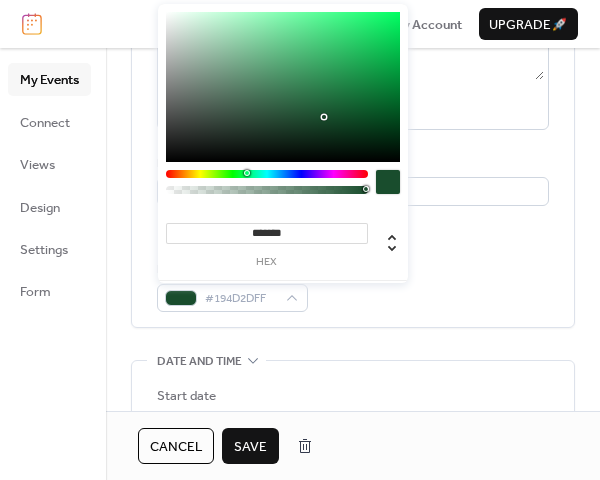 click at bounding box center [283, 87] 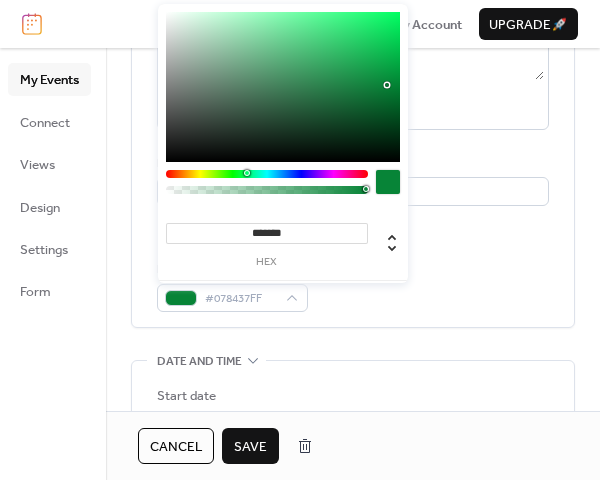 click on "**********" at bounding box center (353, 88) 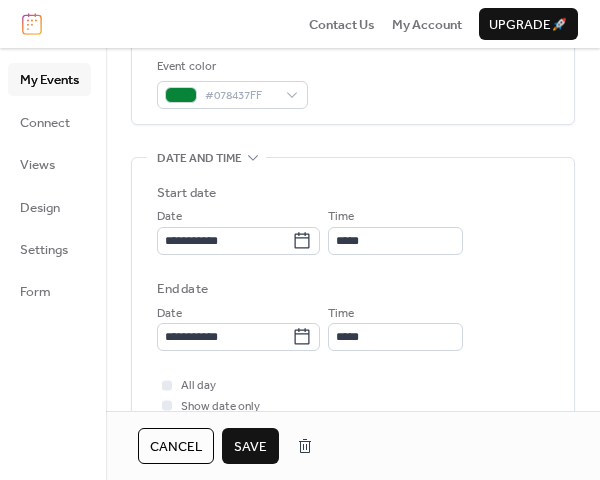 scroll, scrollTop: 526, scrollLeft: 0, axis: vertical 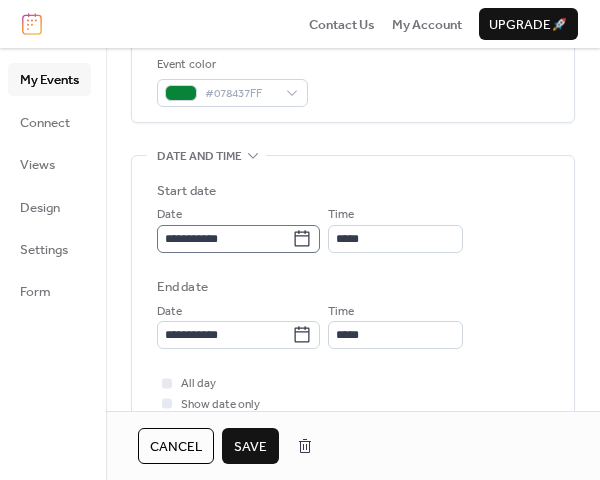 click 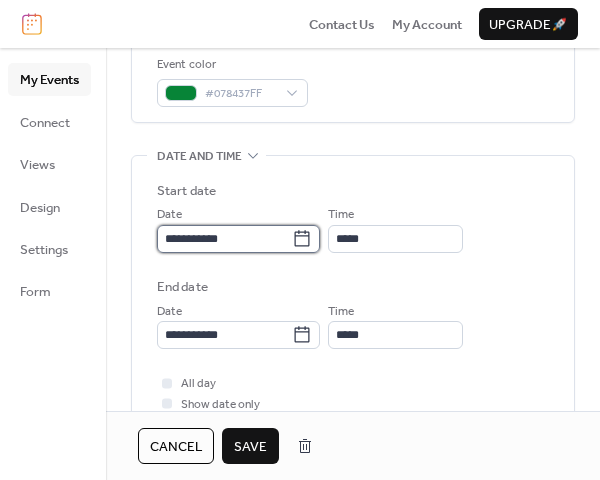 click on "**********" at bounding box center (224, 239) 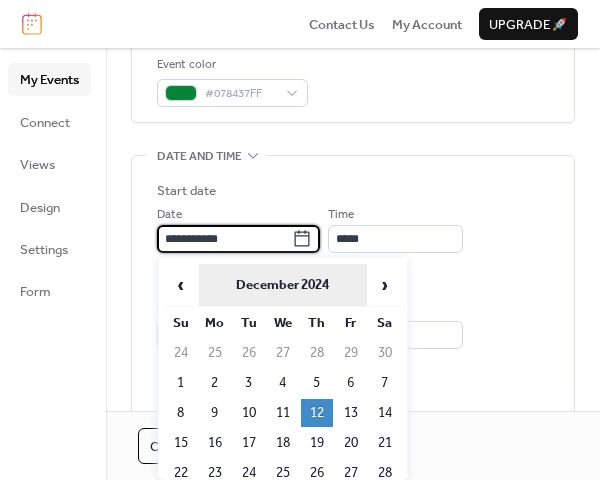 click on "December 2024" at bounding box center [283, 285] 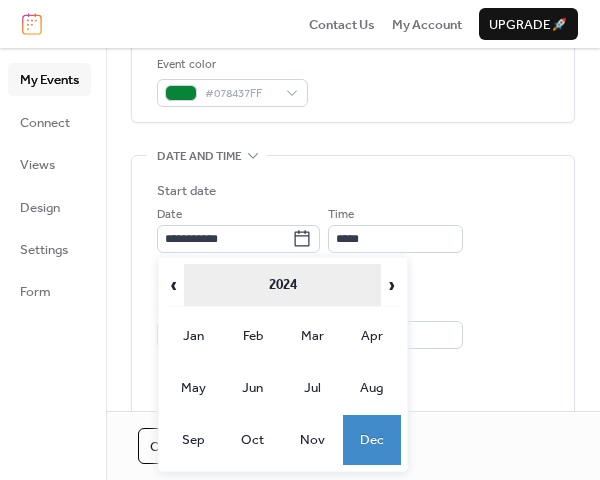 click on "2024" at bounding box center (282, 285) 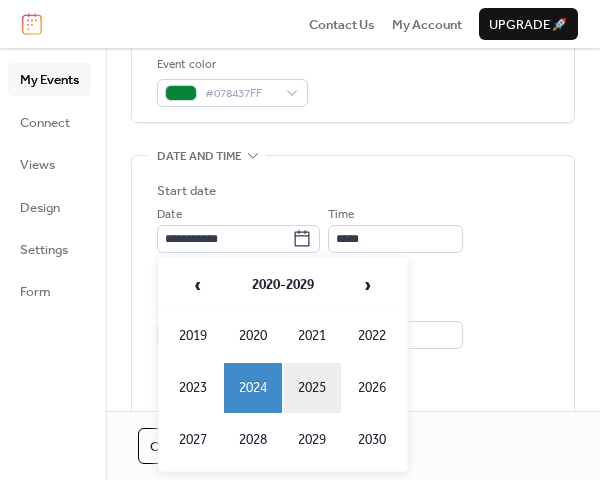click on "2025" at bounding box center (313, 388) 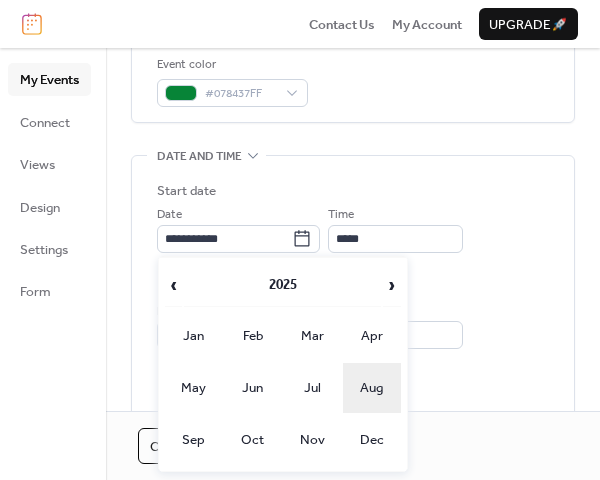 click on "Aug" at bounding box center [372, 388] 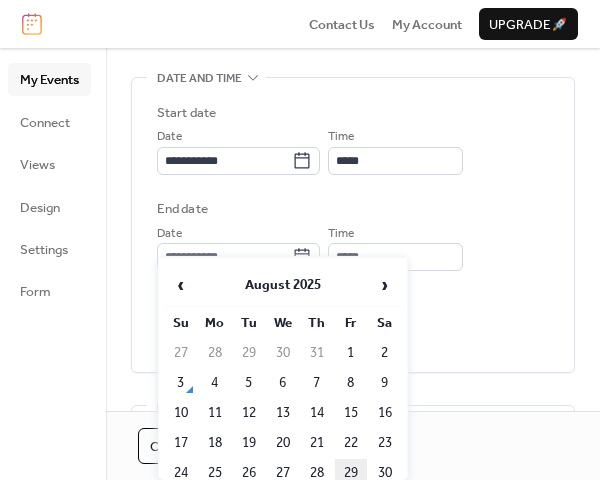 scroll, scrollTop: 603, scrollLeft: 0, axis: vertical 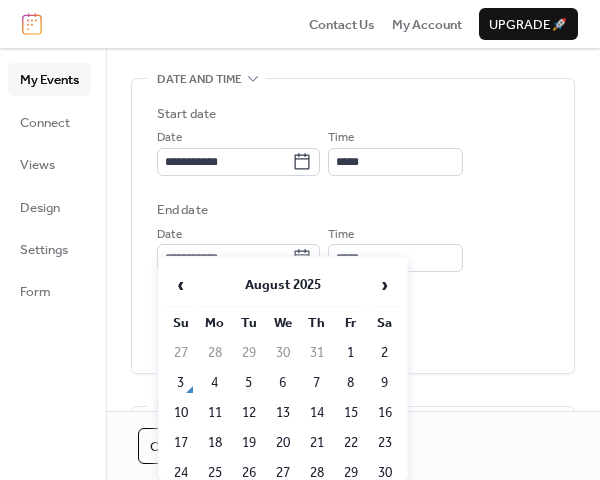 click on "‹ August 2025 › Su Mo Tu We Th Fr Sa 27 28 29 30 31 1 2 3 4 5 6 7 8 9 10 11 12 13 14 15 16 17 18 19 20 21 22 23 24 25 26 27 28 29 30 31 1 2 3 4 5 6" at bounding box center (283, 390) 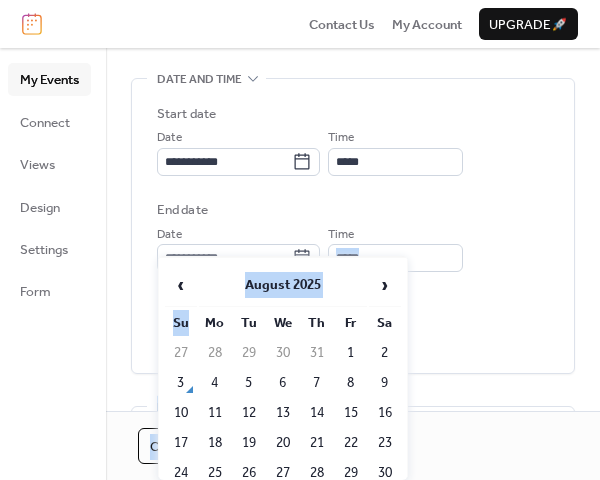 drag, startPoint x: 381, startPoint y: 262, endPoint x: 402, endPoint y: 228, distance: 39.962482 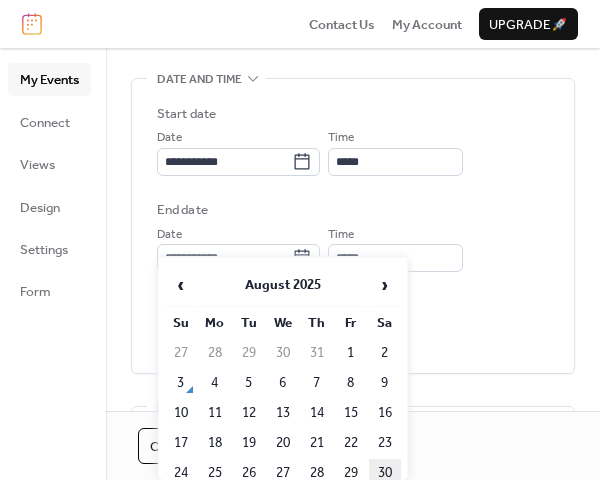 click on "30" at bounding box center [385, 473] 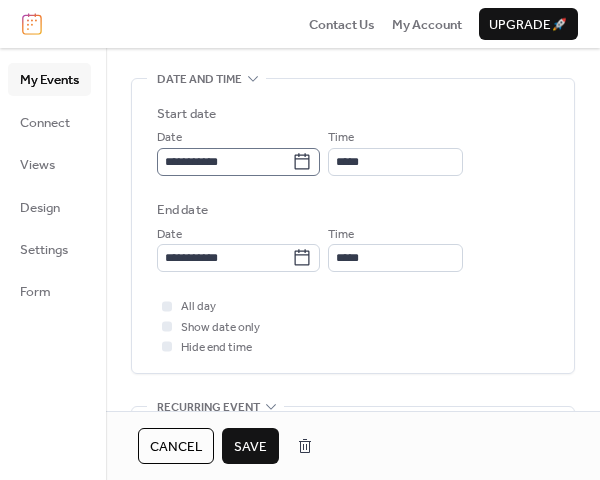click 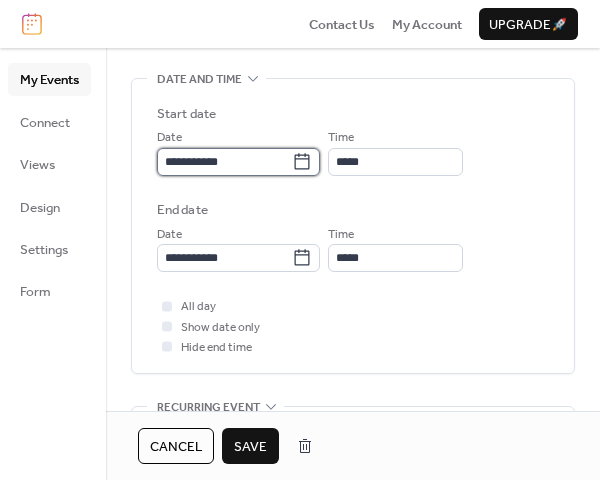 click on "**********" at bounding box center [224, 162] 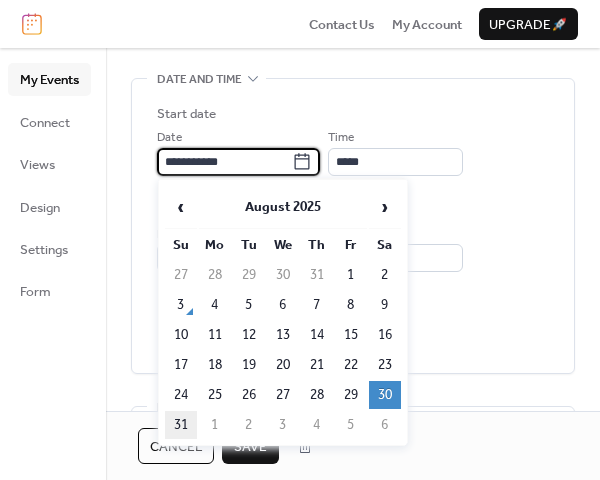 click on "31" at bounding box center [181, 425] 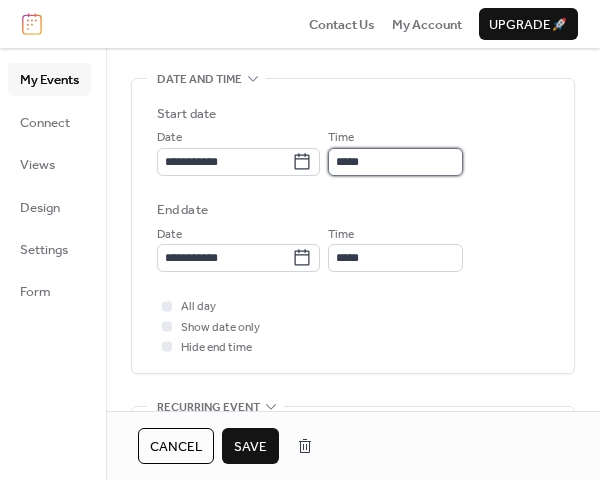 click on "*****" at bounding box center [395, 162] 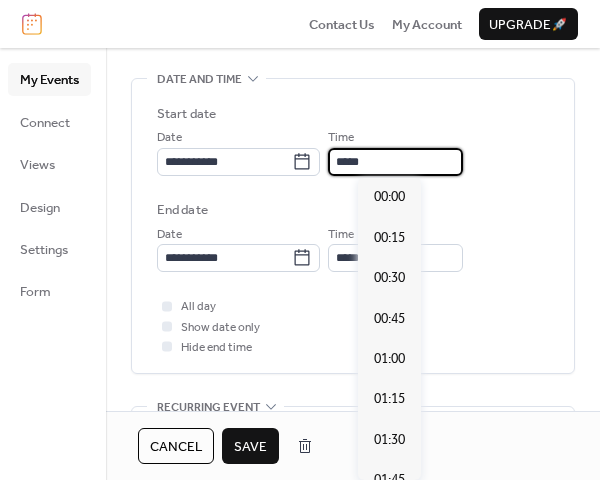scroll, scrollTop: 1140, scrollLeft: 0, axis: vertical 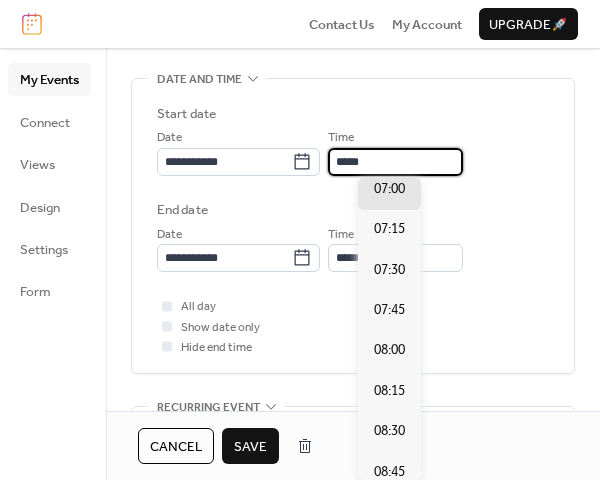click on "*****" at bounding box center [395, 162] 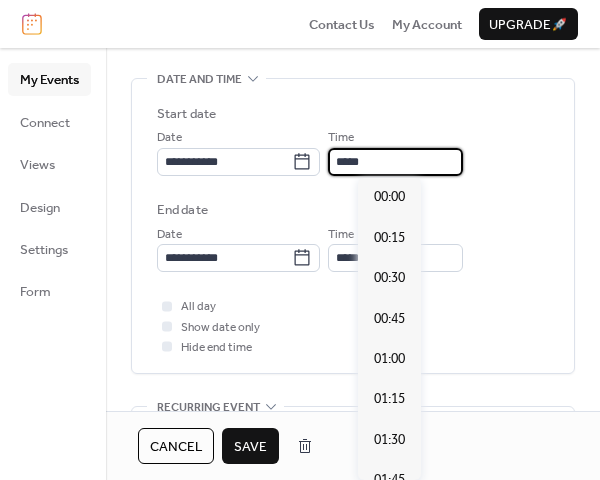 scroll, scrollTop: 977, scrollLeft: 0, axis: vertical 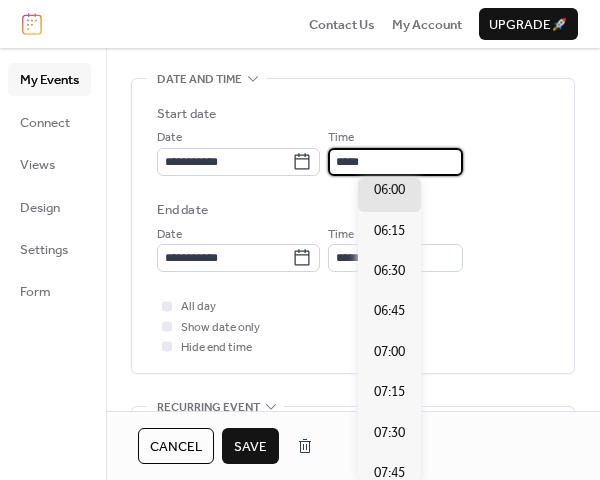 type on "*****" 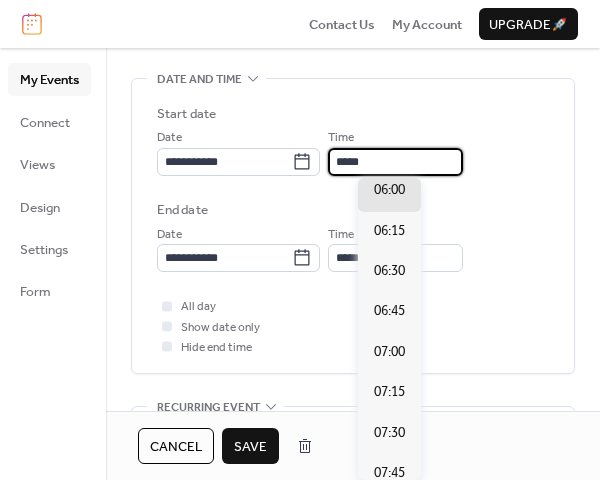 click on "End date" at bounding box center (353, 210) 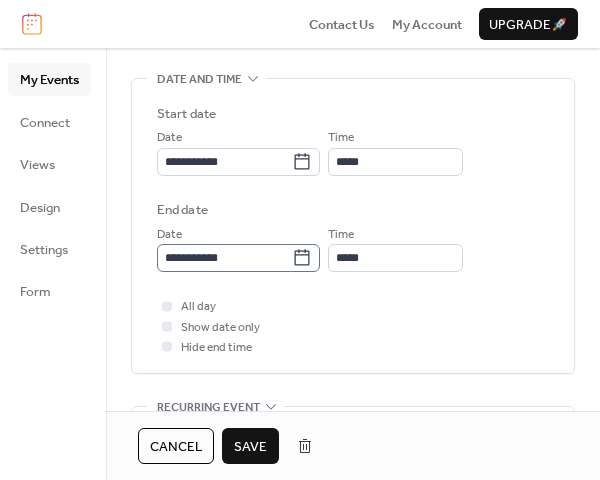 click 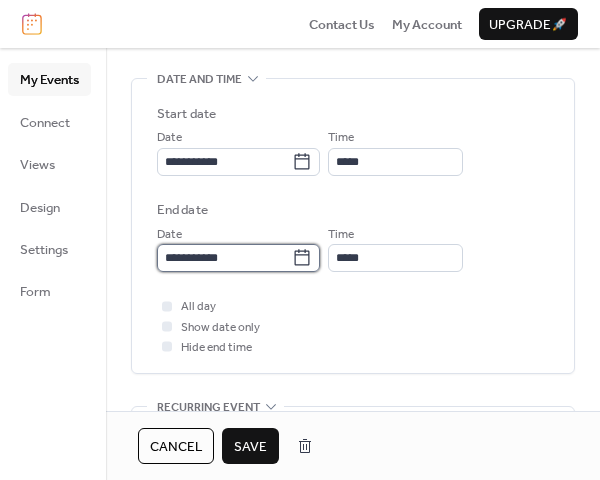 click on "**********" at bounding box center [224, 258] 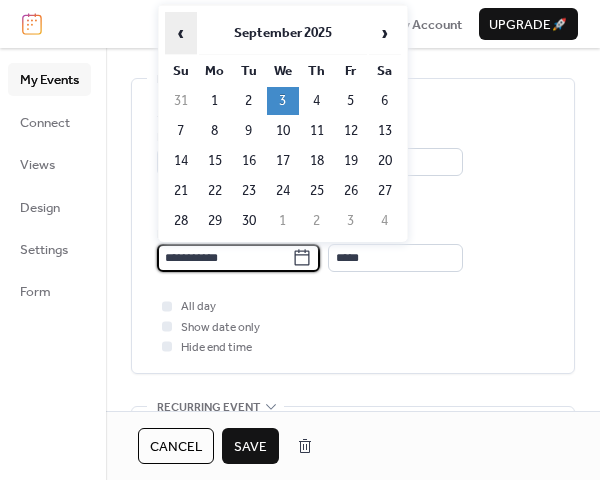 click on "‹" at bounding box center (181, 33) 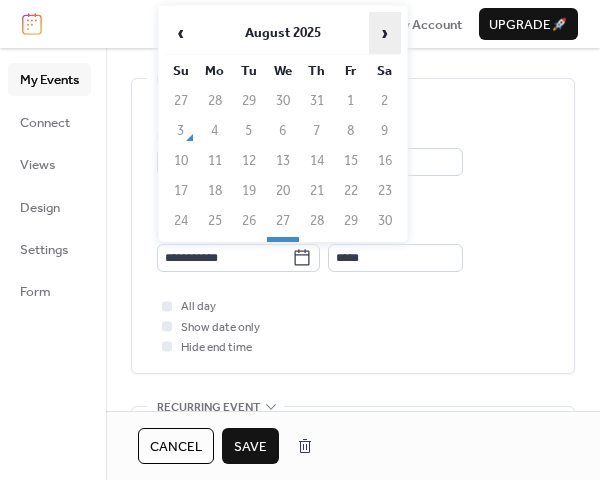 click on "›" at bounding box center (385, 33) 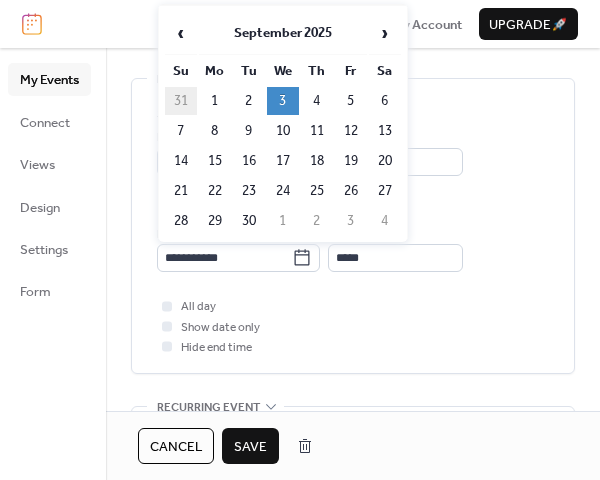 click on "31" at bounding box center (181, 101) 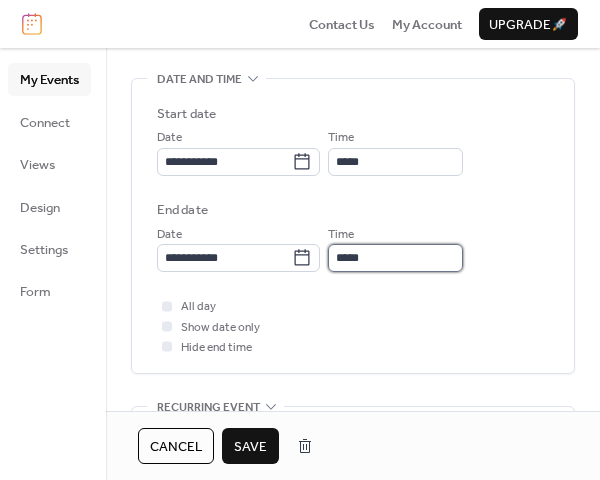 click on "*****" at bounding box center [395, 258] 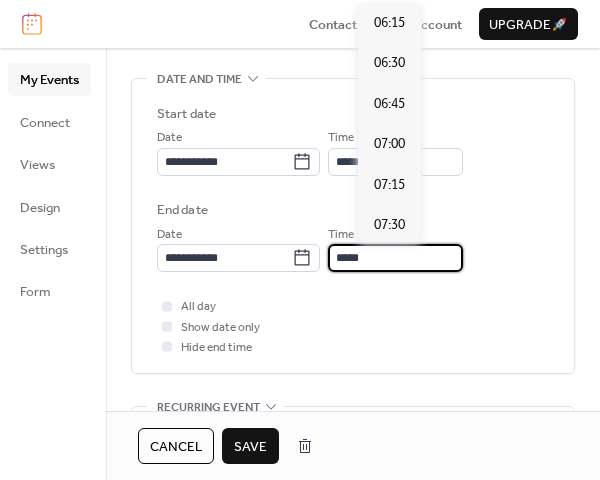 scroll, scrollTop: 936, scrollLeft: 0, axis: vertical 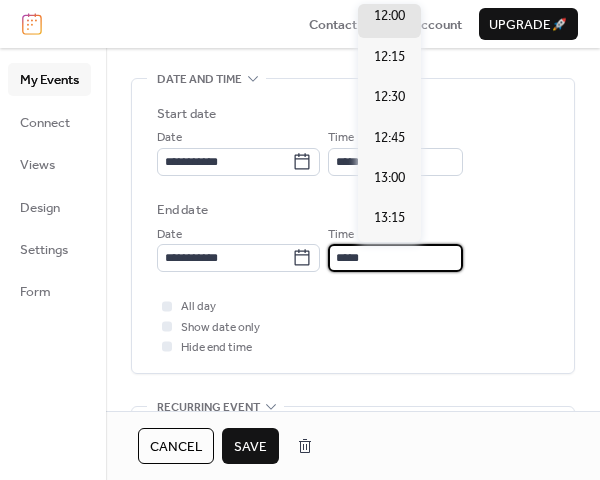 type on "*****" 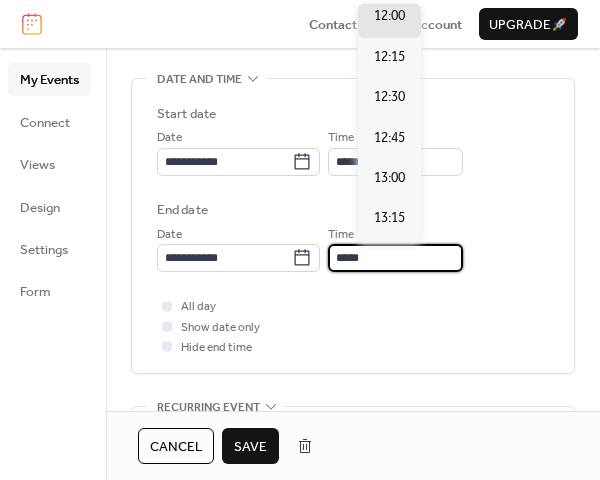 click on "All day Show date only Hide end time" at bounding box center (353, 326) 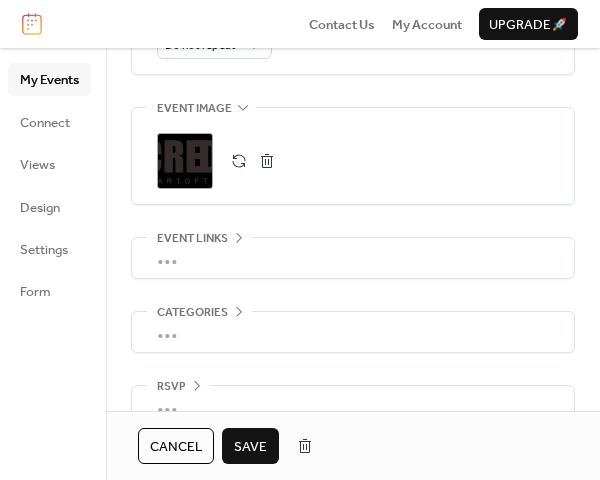 scroll, scrollTop: 1008, scrollLeft: 0, axis: vertical 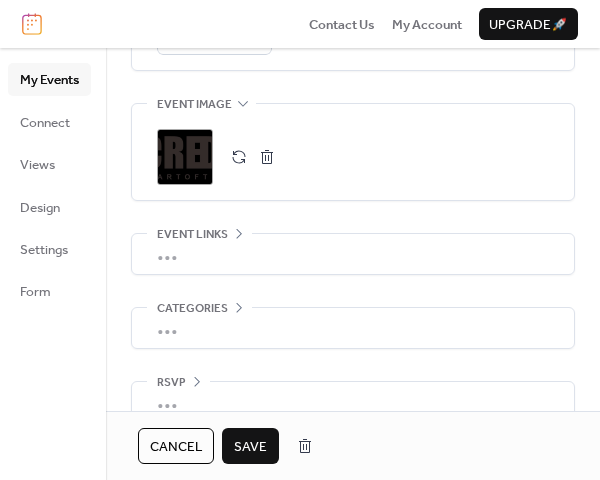click at bounding box center [267, 157] 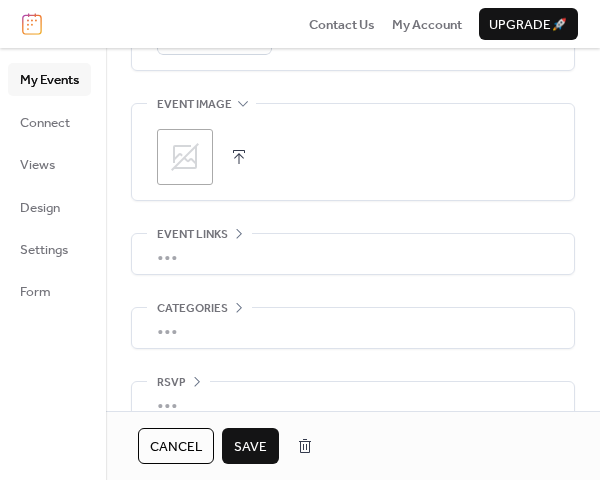 scroll, scrollTop: 1035, scrollLeft: 0, axis: vertical 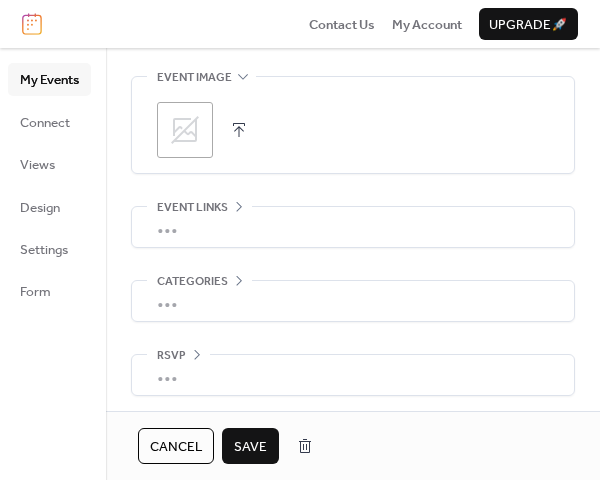 click on "Save" at bounding box center (250, 447) 